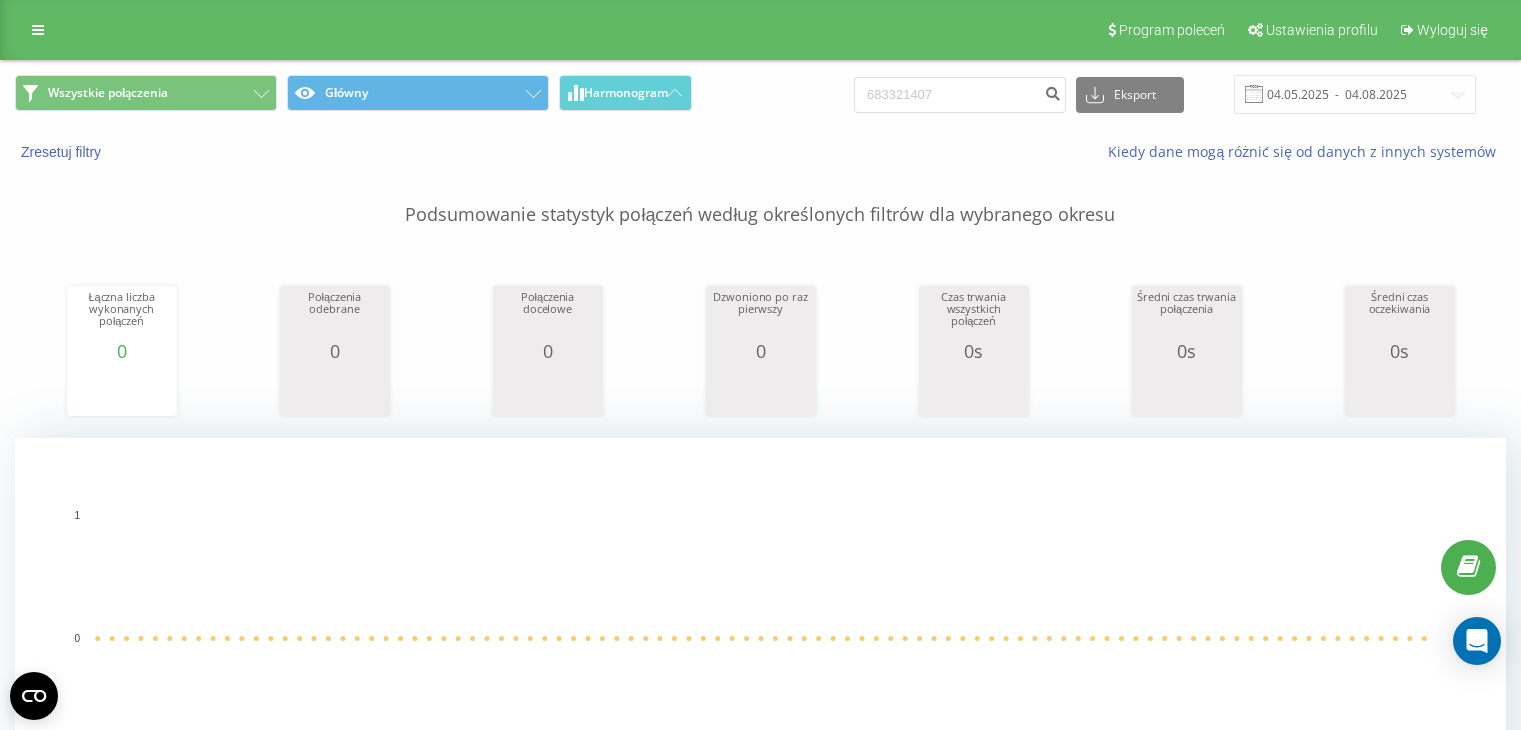 scroll, scrollTop: 0, scrollLeft: 0, axis: both 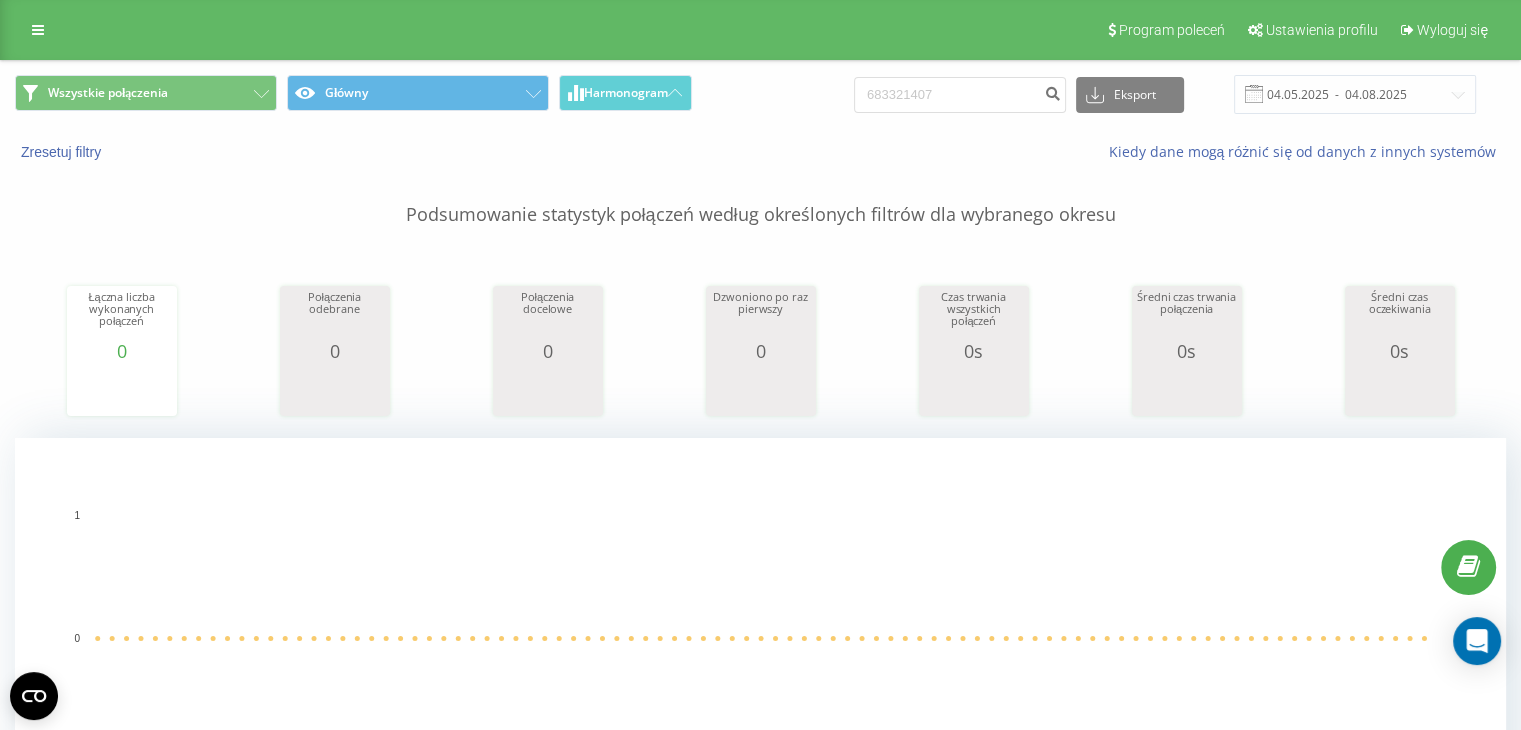 click on "Program poleceń Ustawienia profilu Wyloguj się" at bounding box center (760, 30) 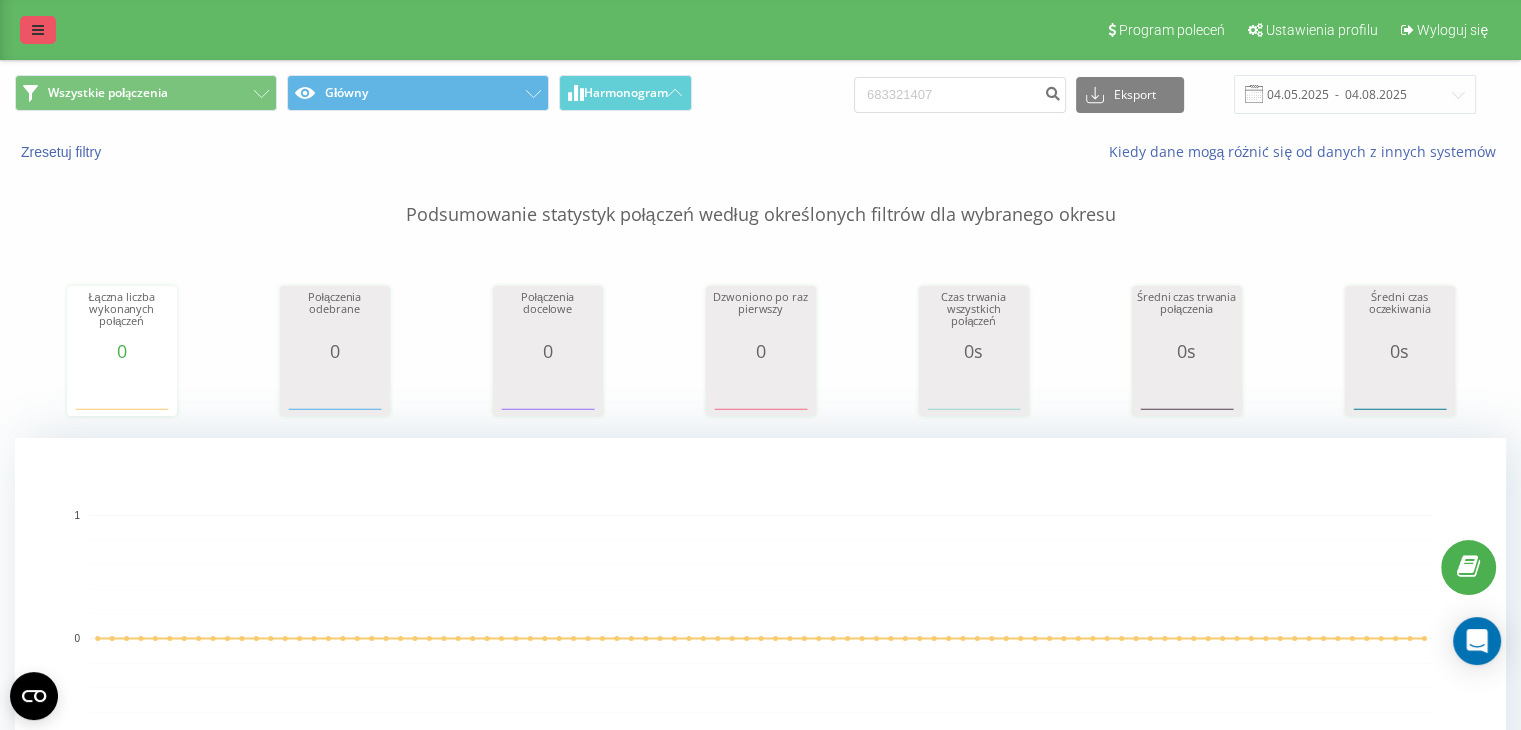 click at bounding box center [38, 30] 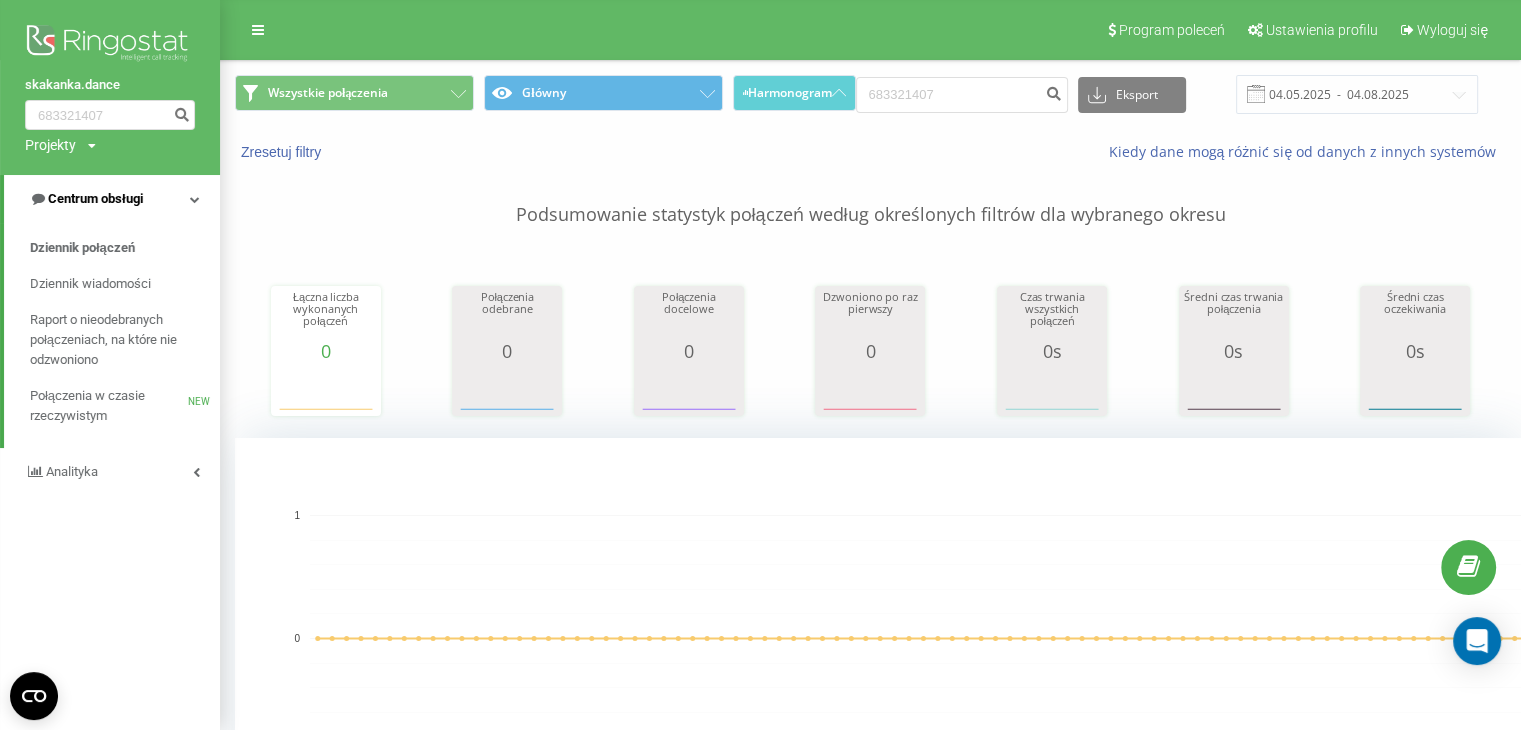 click on "Centrum obsługi" at bounding box center [95, 198] 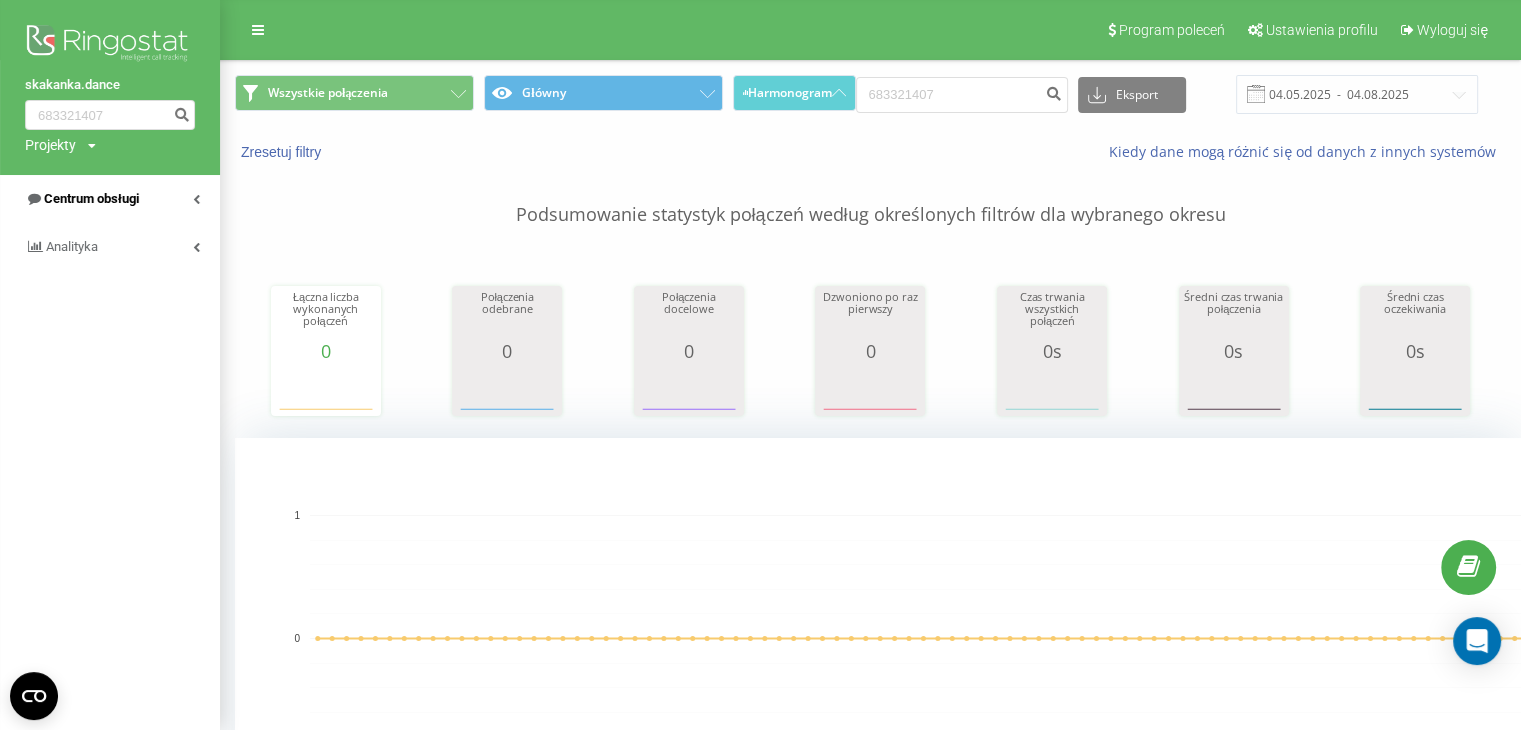 click on "Centrum obsługi" at bounding box center [110, 199] 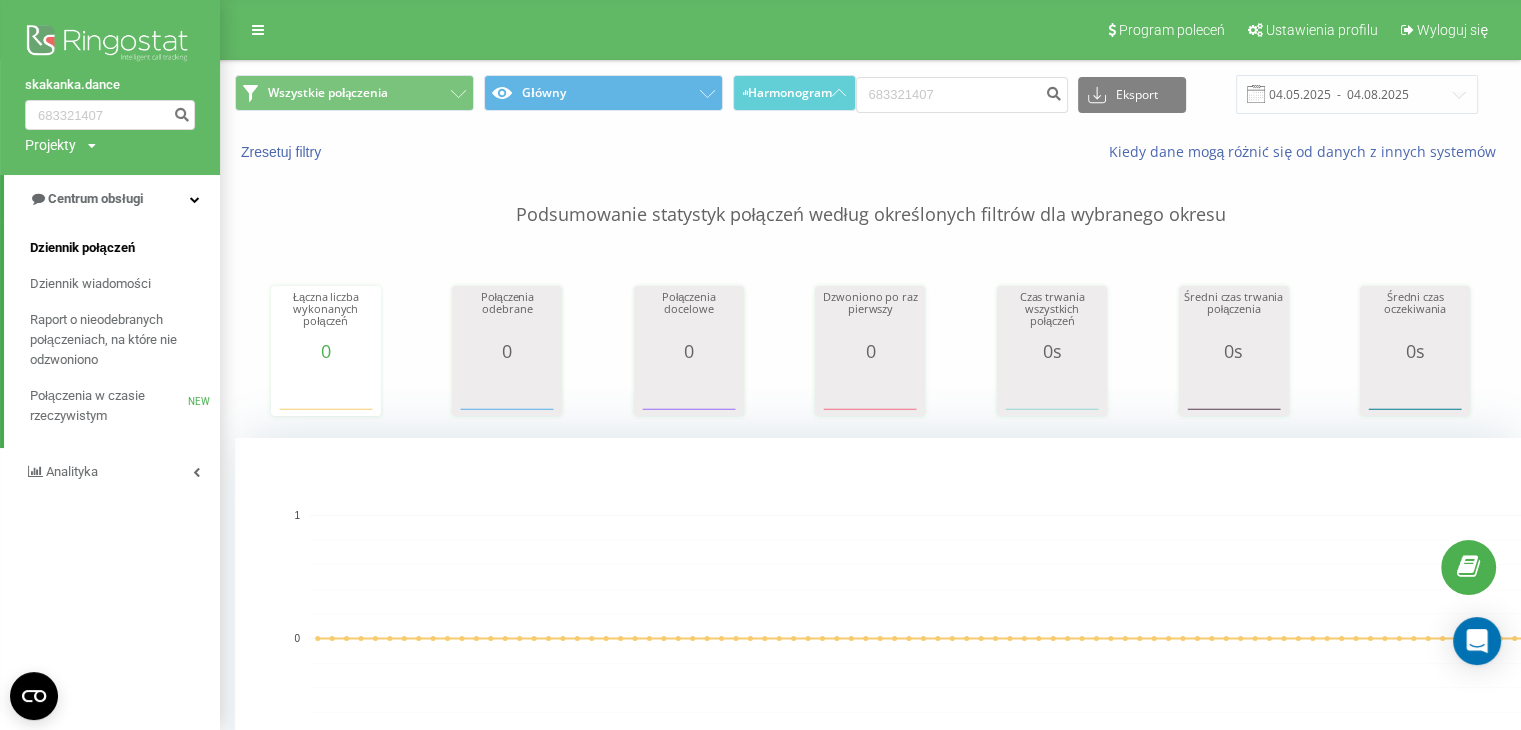 click on "Dziennik połączeń" at bounding box center (125, 248) 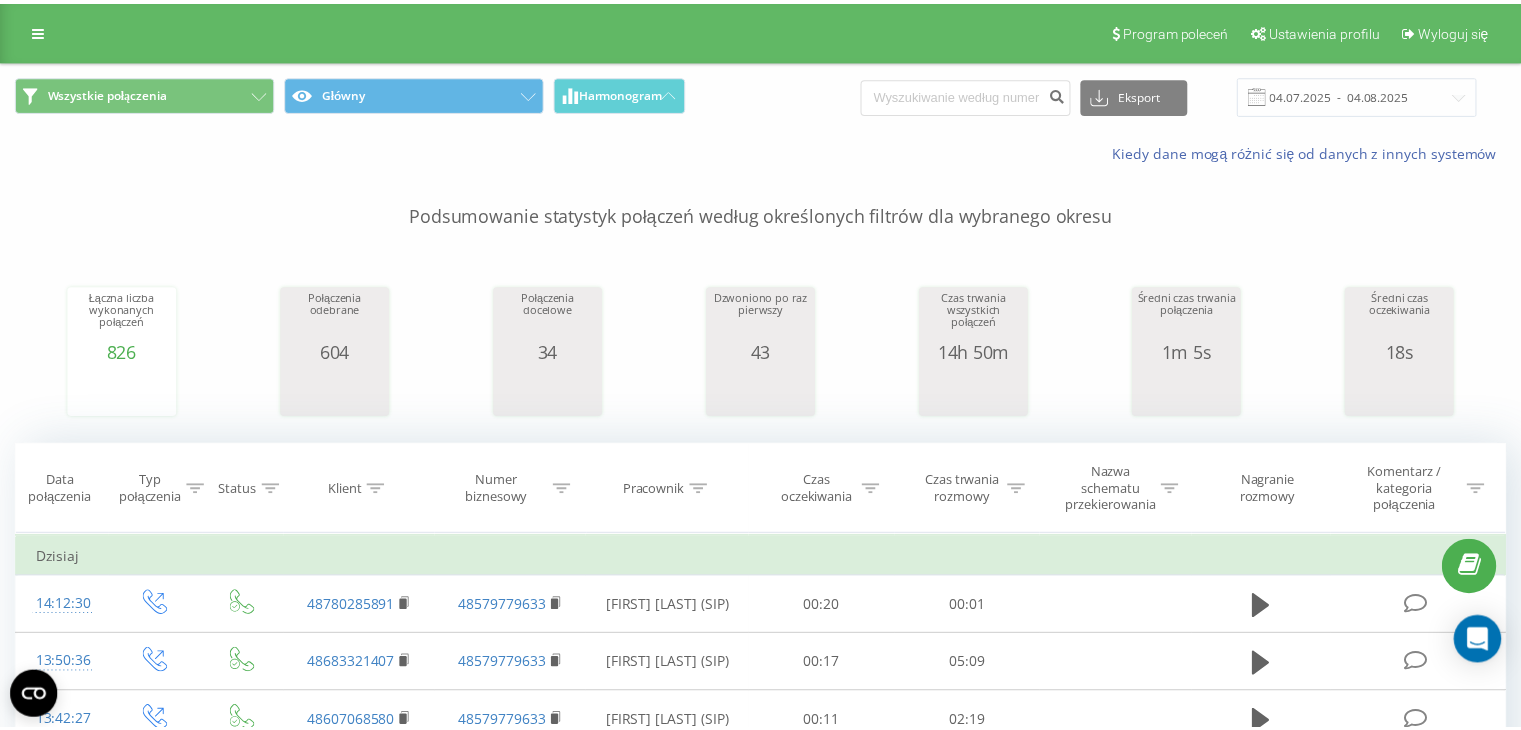 scroll, scrollTop: 100, scrollLeft: 0, axis: vertical 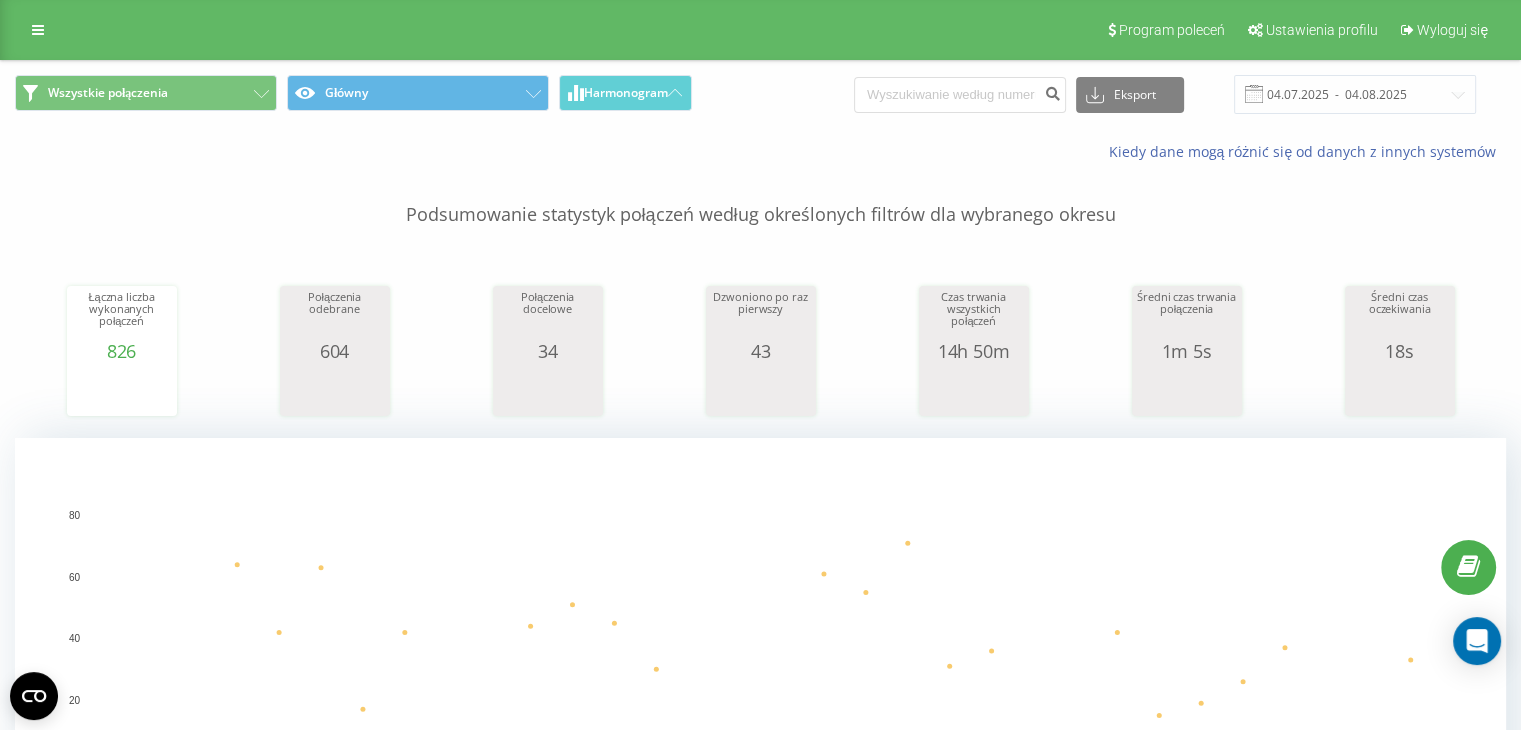 click on "Program poleceń Ustawienia profilu Wyloguj się" at bounding box center [760, 30] 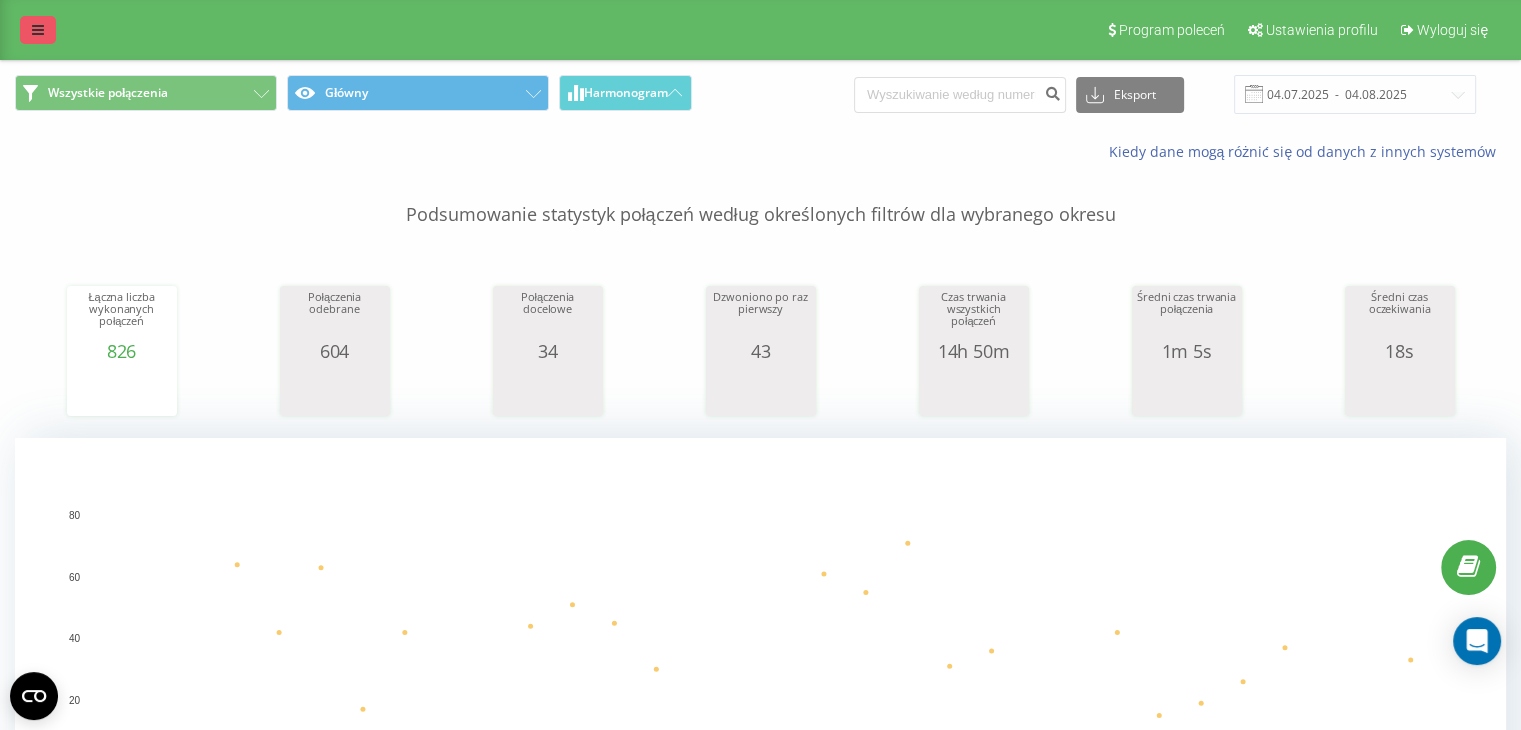 click at bounding box center (38, 30) 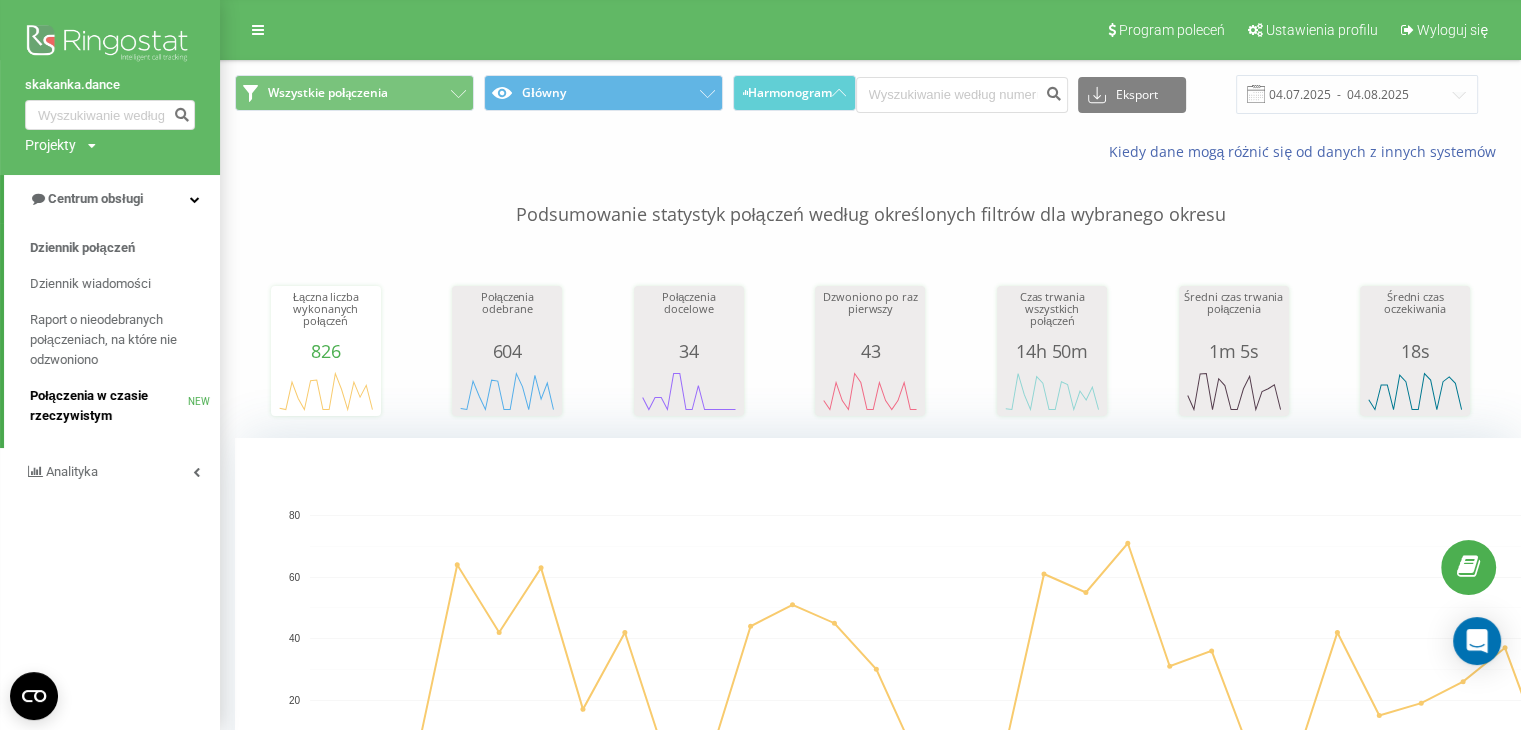 click on "Połączenia w czasie rzeczywistym" at bounding box center (109, 406) 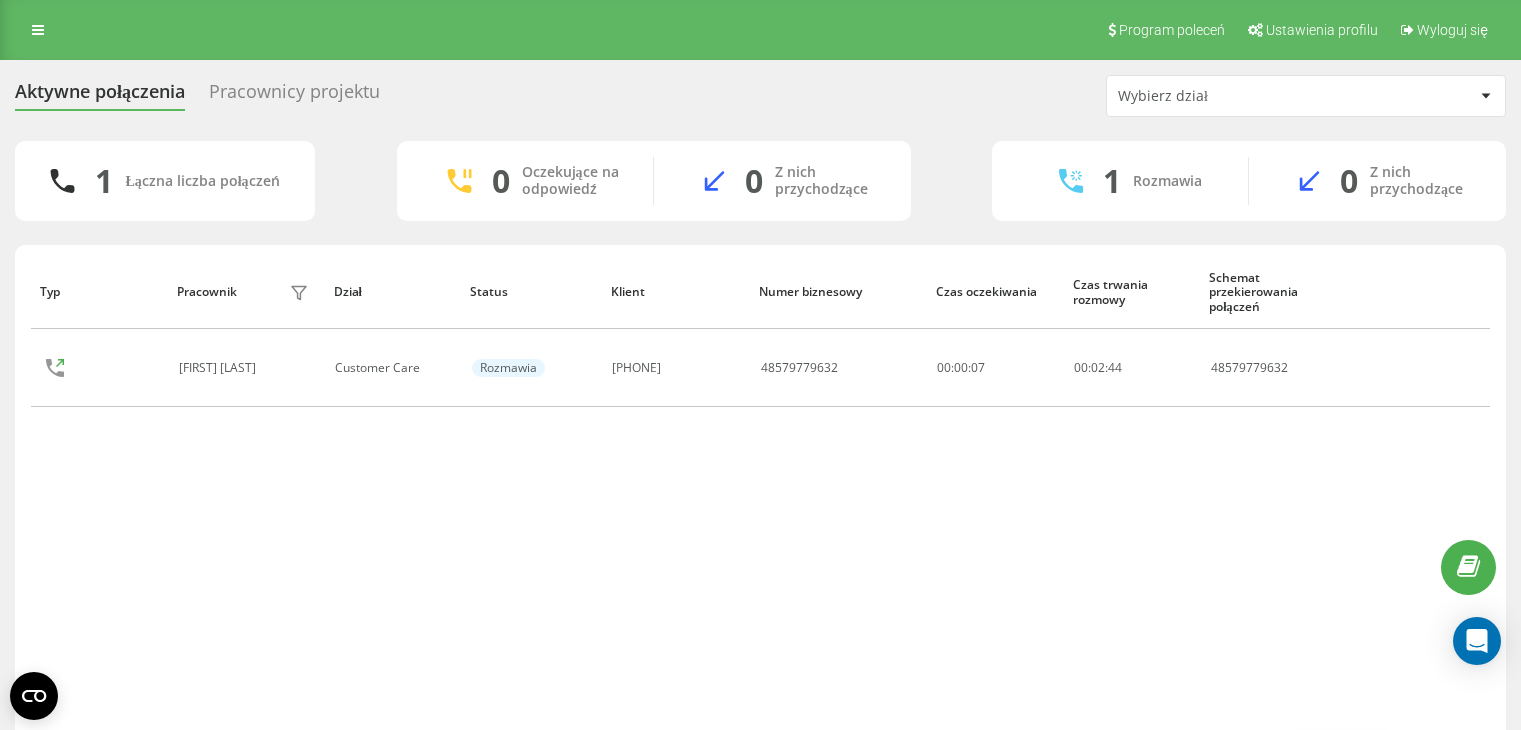 scroll, scrollTop: 64, scrollLeft: 0, axis: vertical 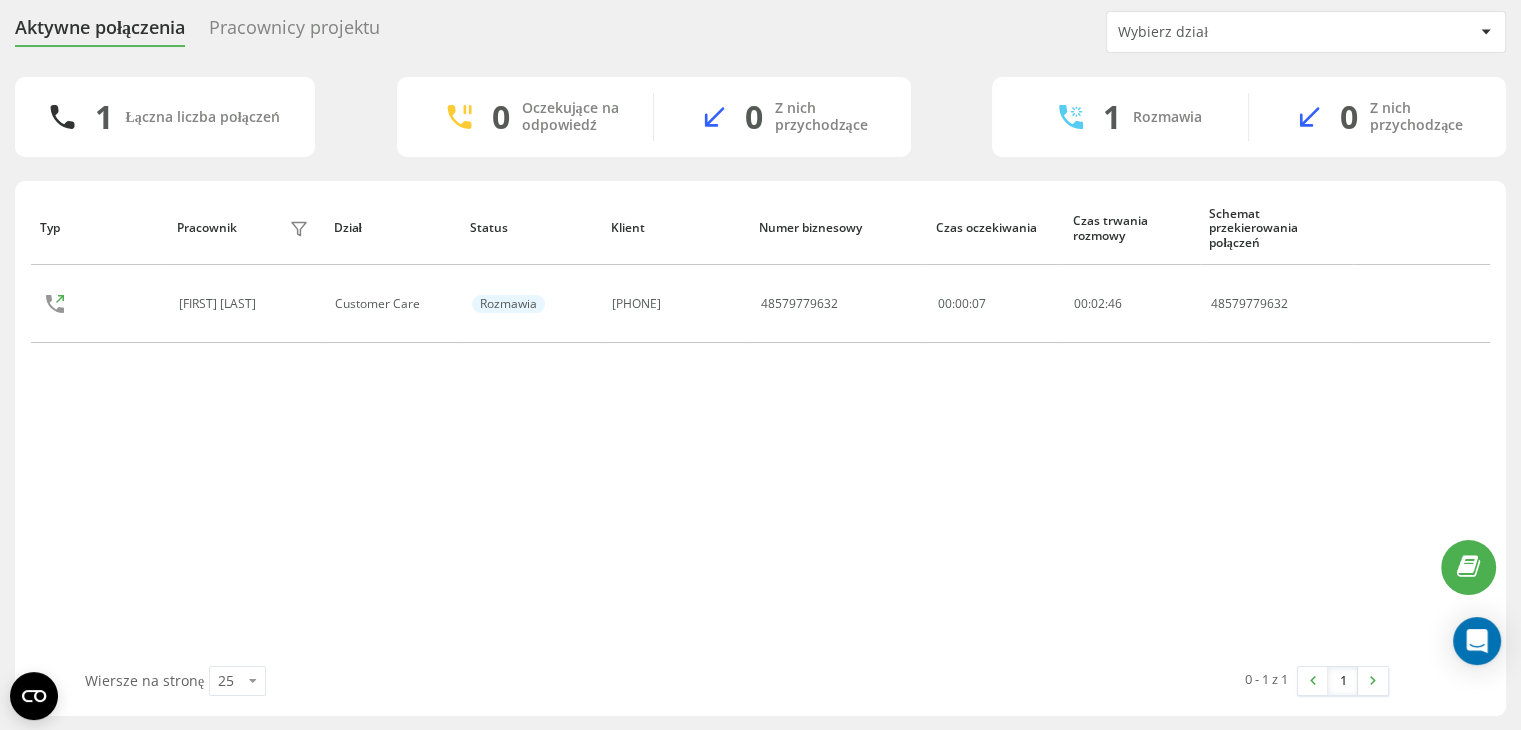 click on "Pracownicy projektu" at bounding box center [294, 32] 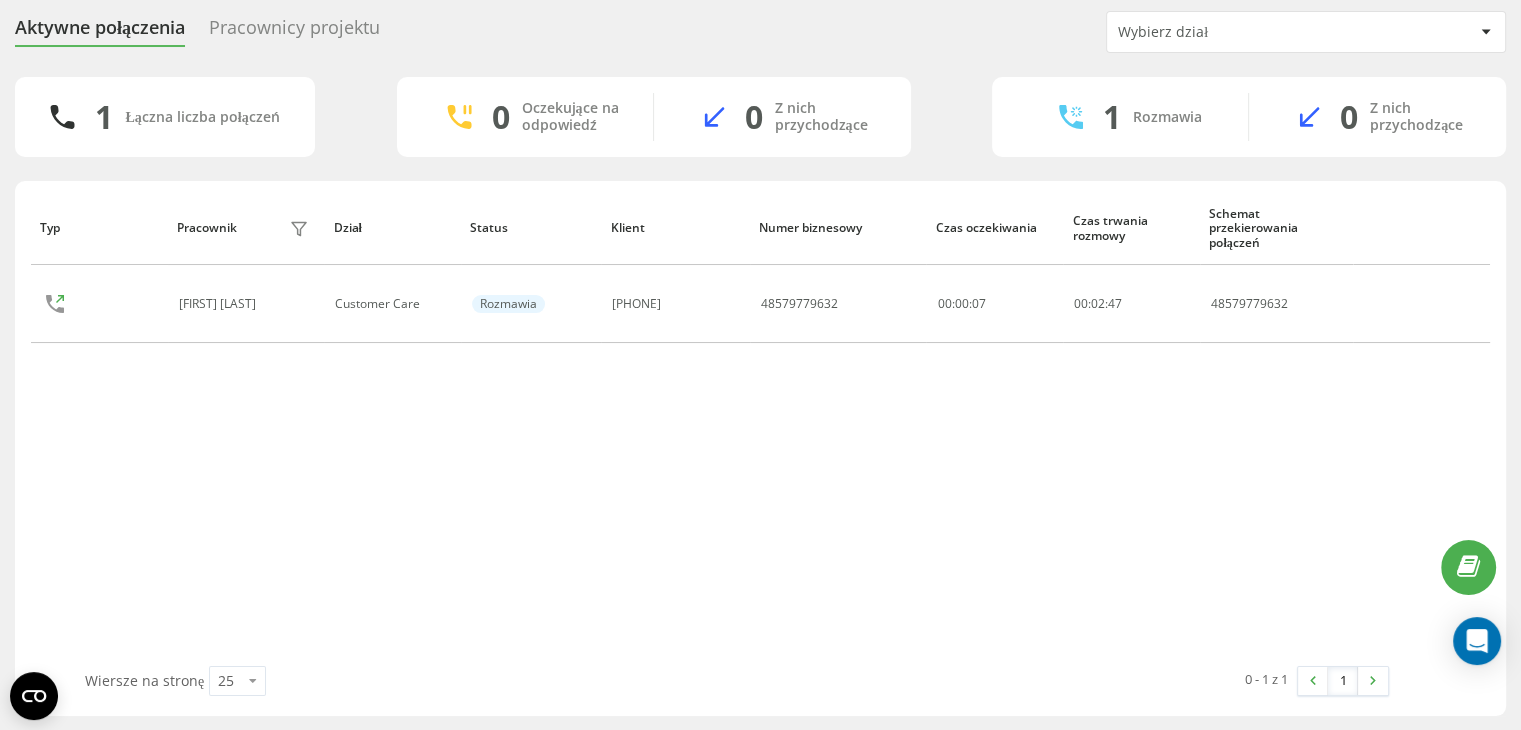 click on "Pracownicy projektu" at bounding box center (294, 32) 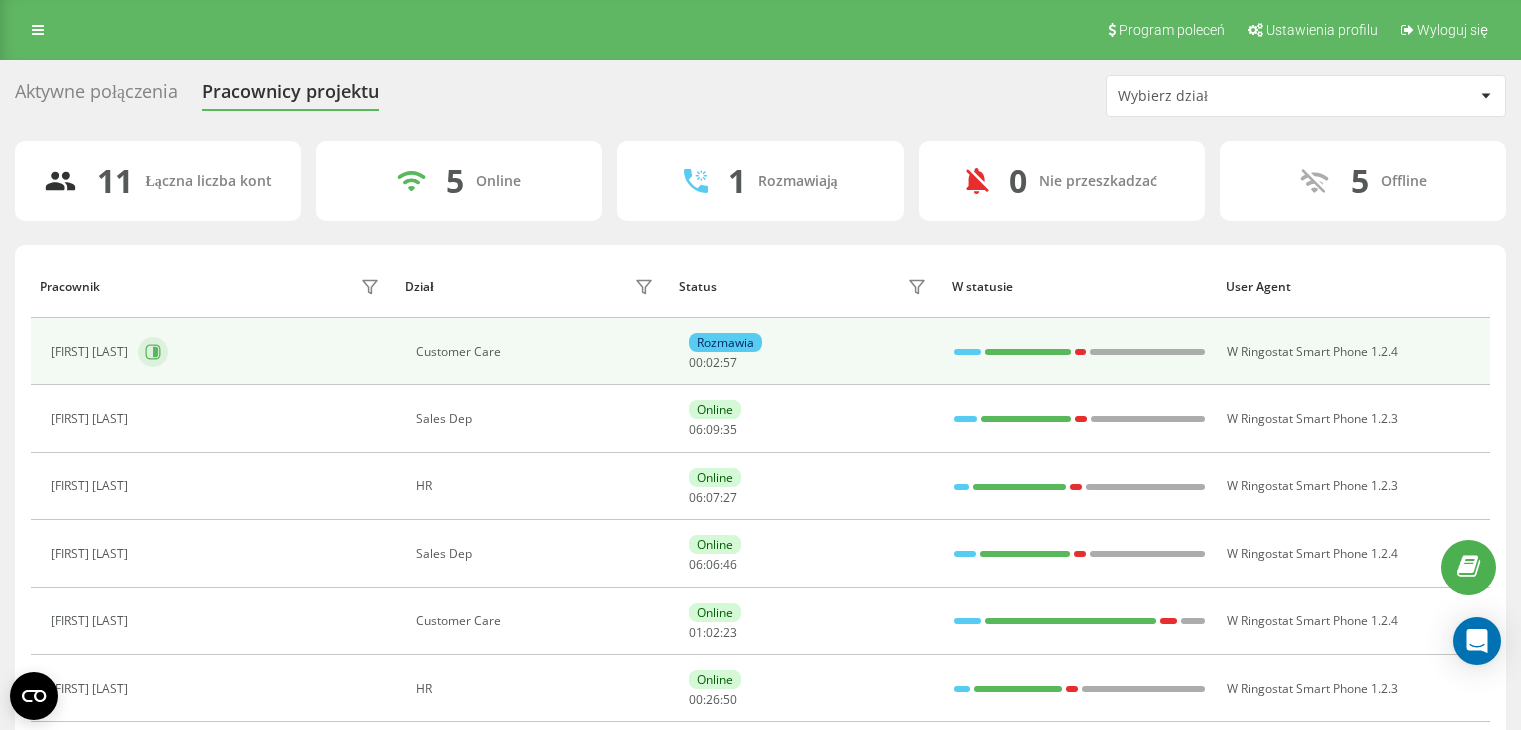scroll, scrollTop: 0, scrollLeft: 0, axis: both 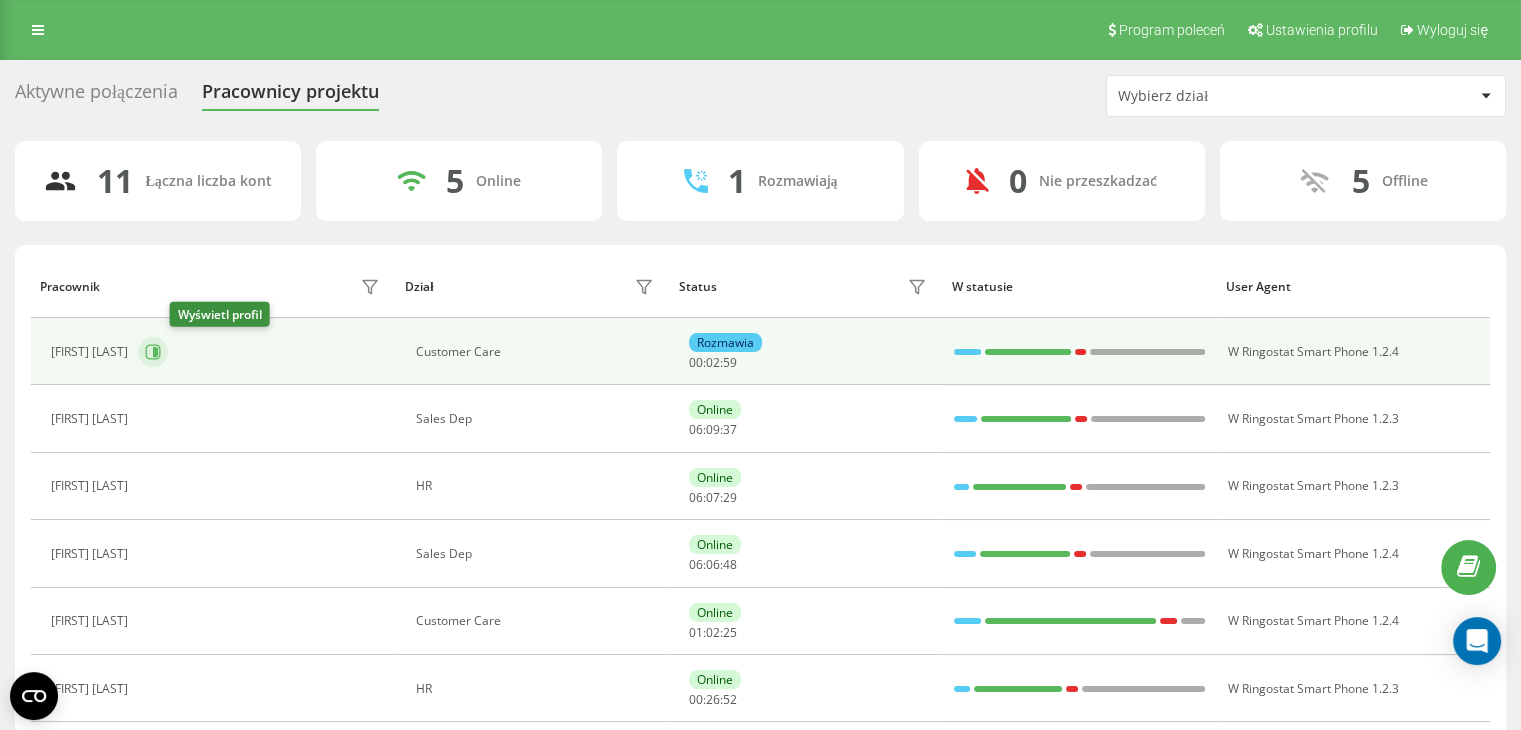 click 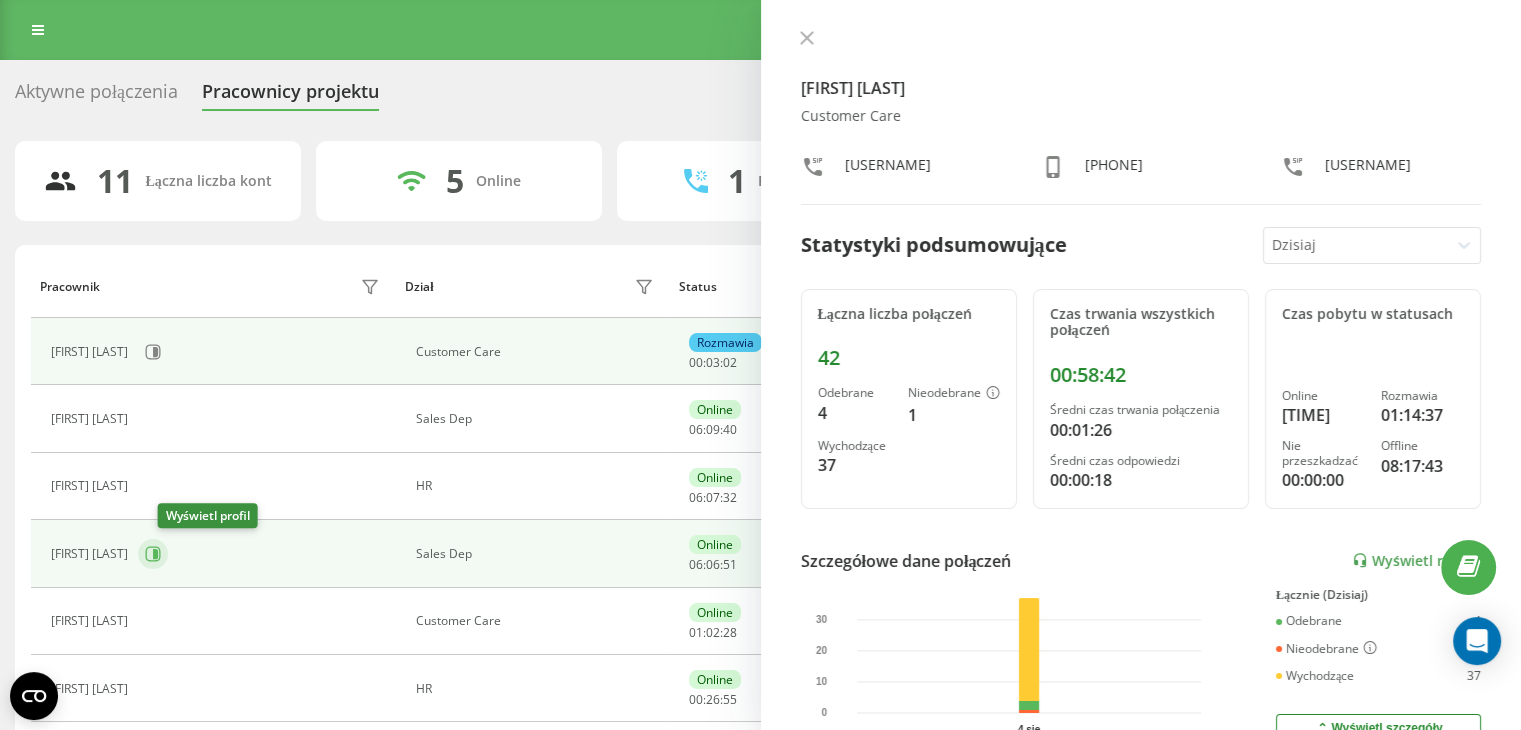 click 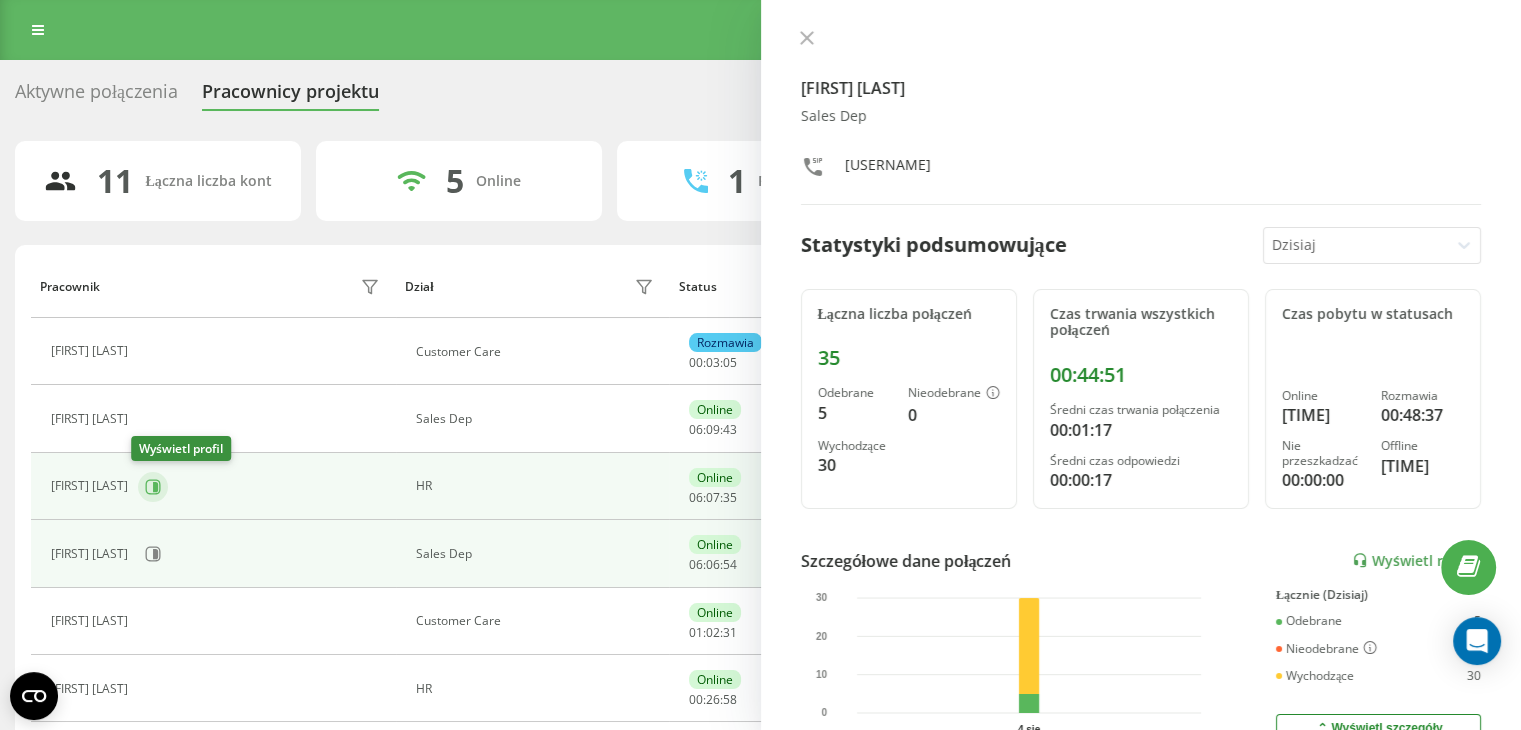 click at bounding box center (153, 487) 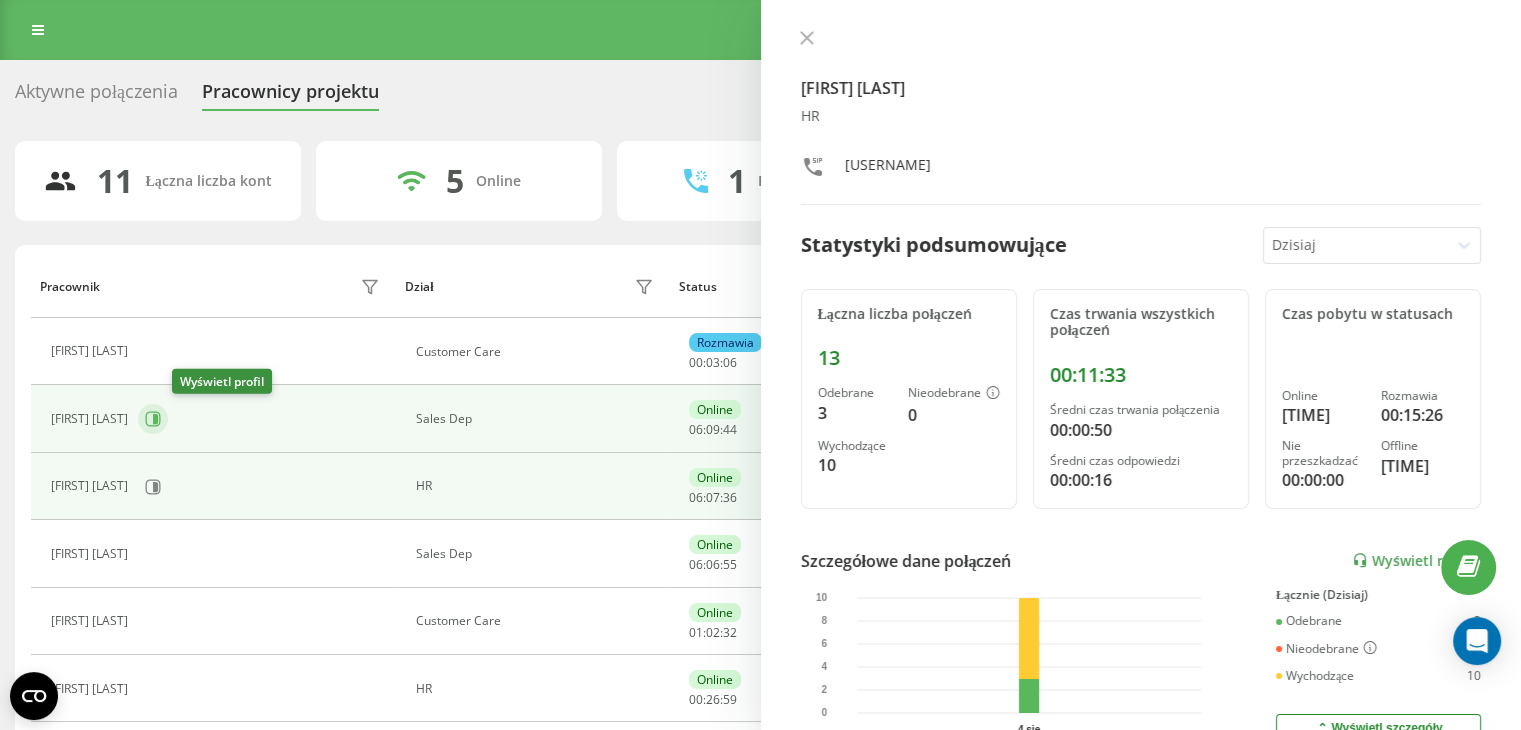click 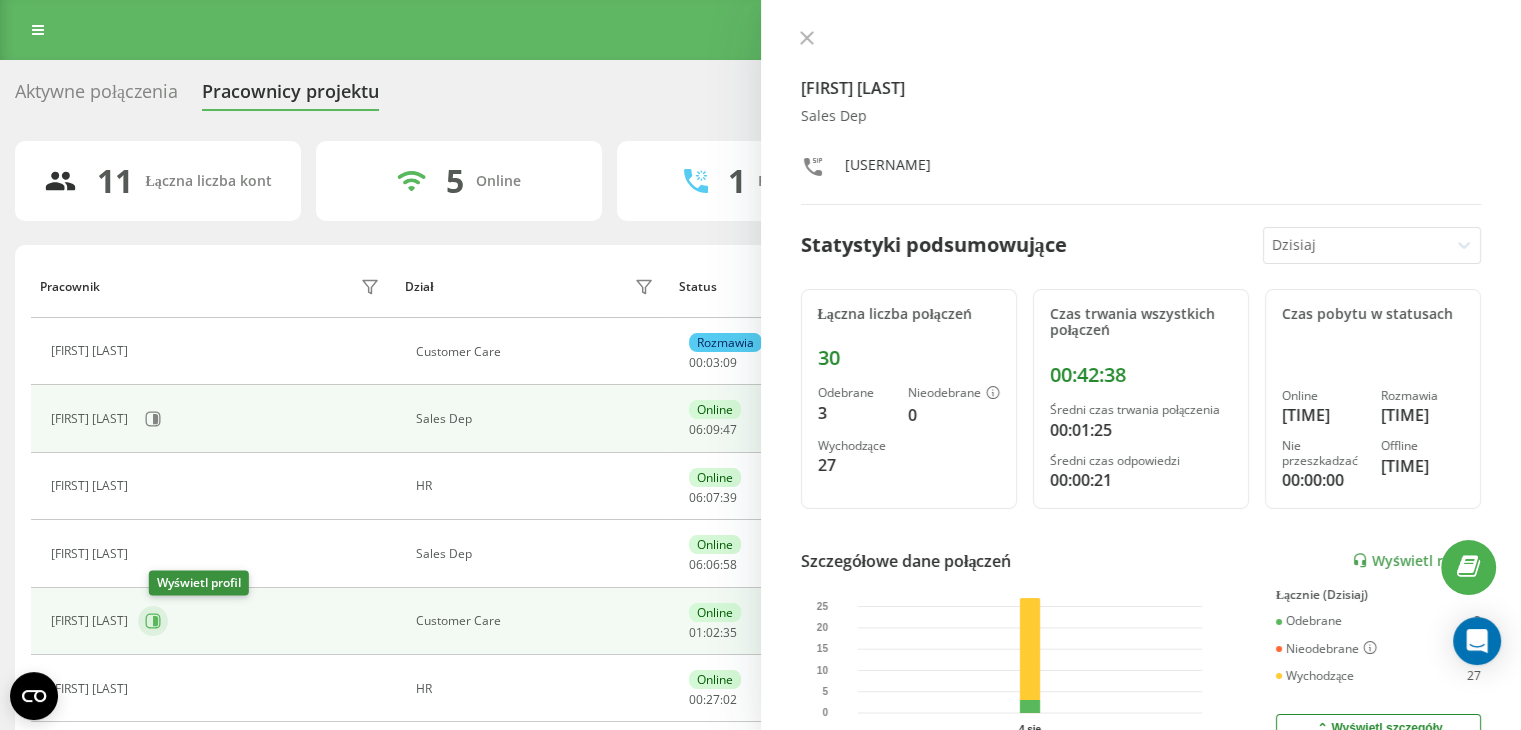 click 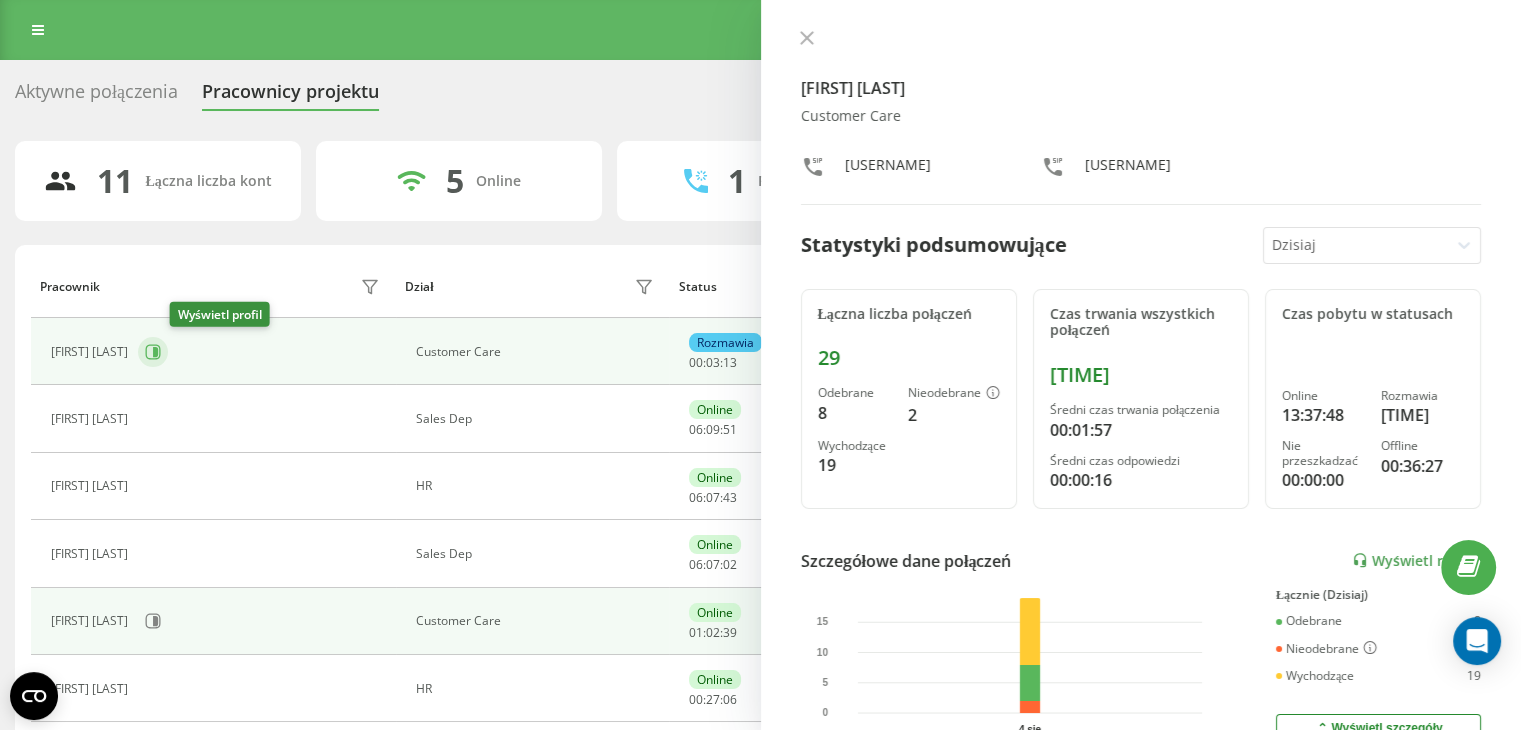 click 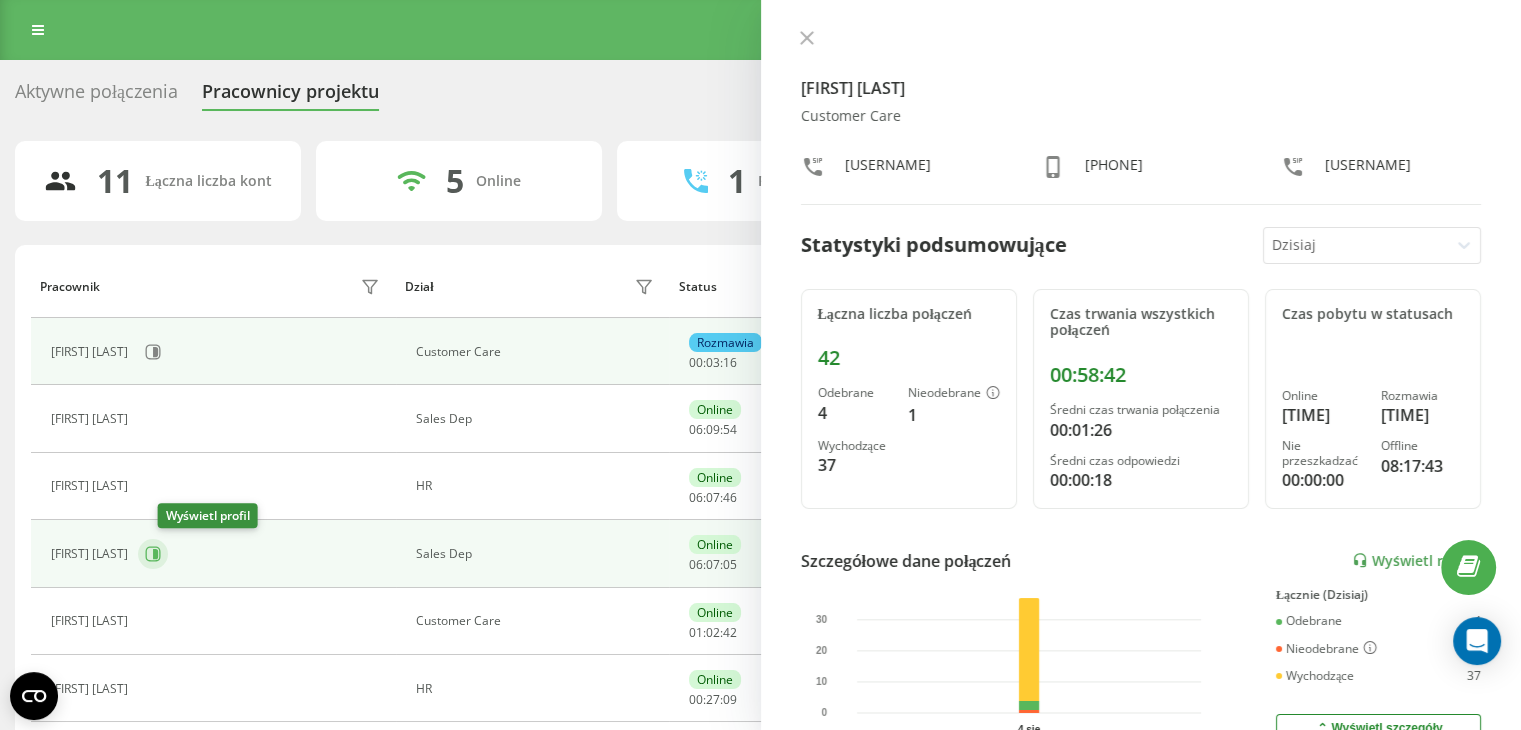 click at bounding box center (153, 554) 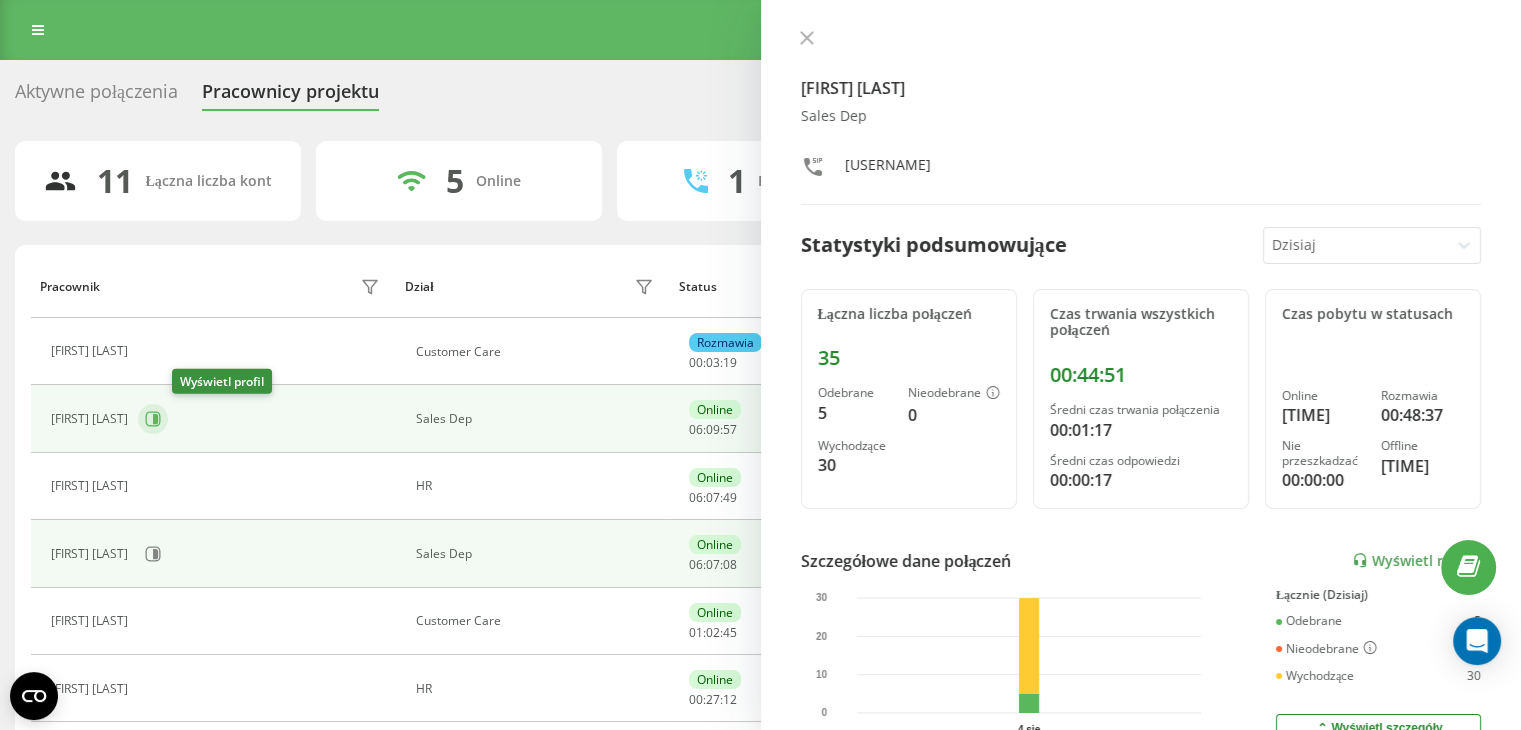click 